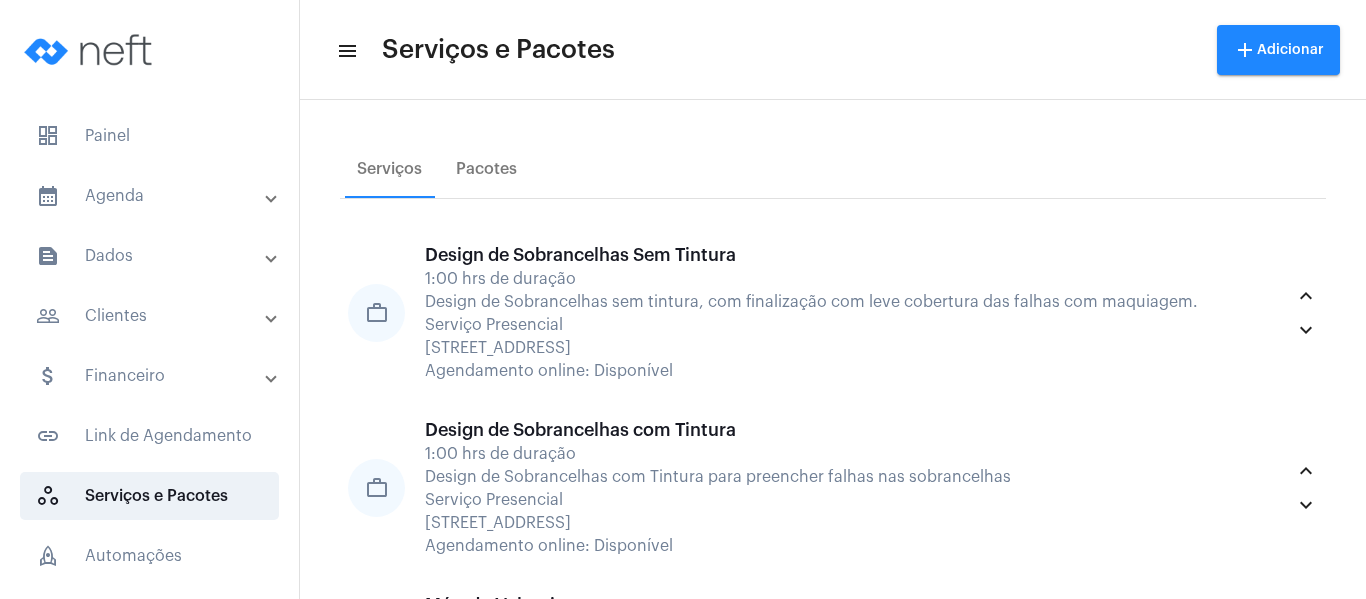 scroll, scrollTop: 0, scrollLeft: 0, axis: both 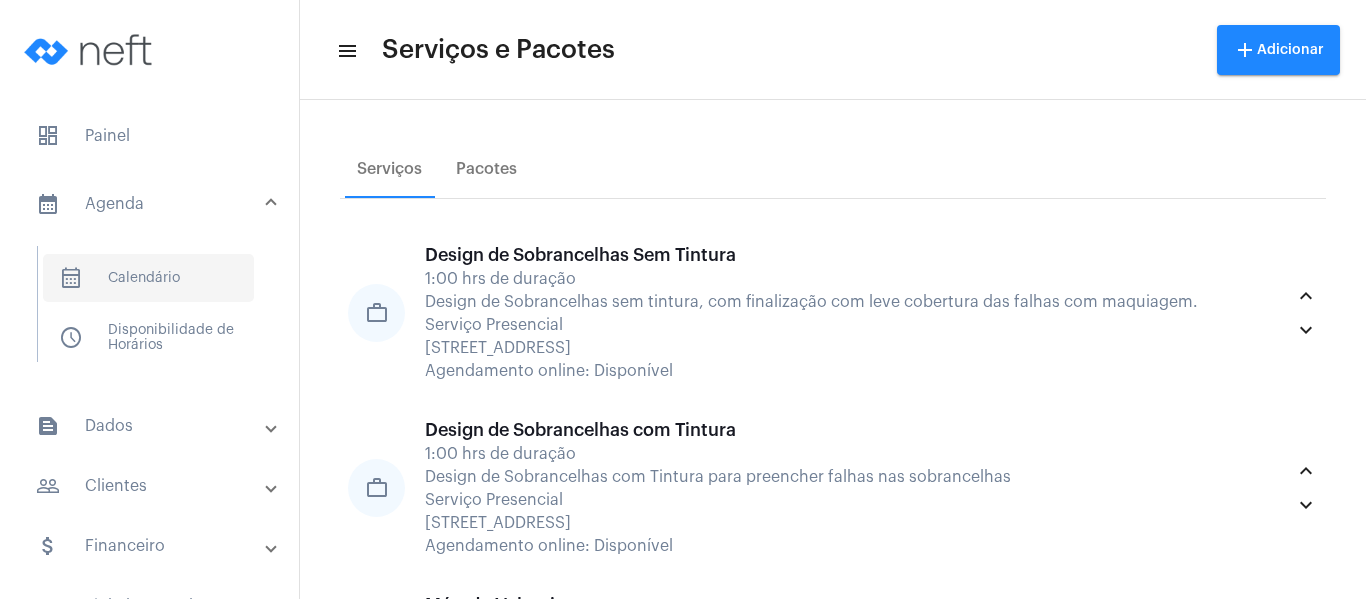 click on "calendar_month_outlined   Calendário" at bounding box center [148, 278] 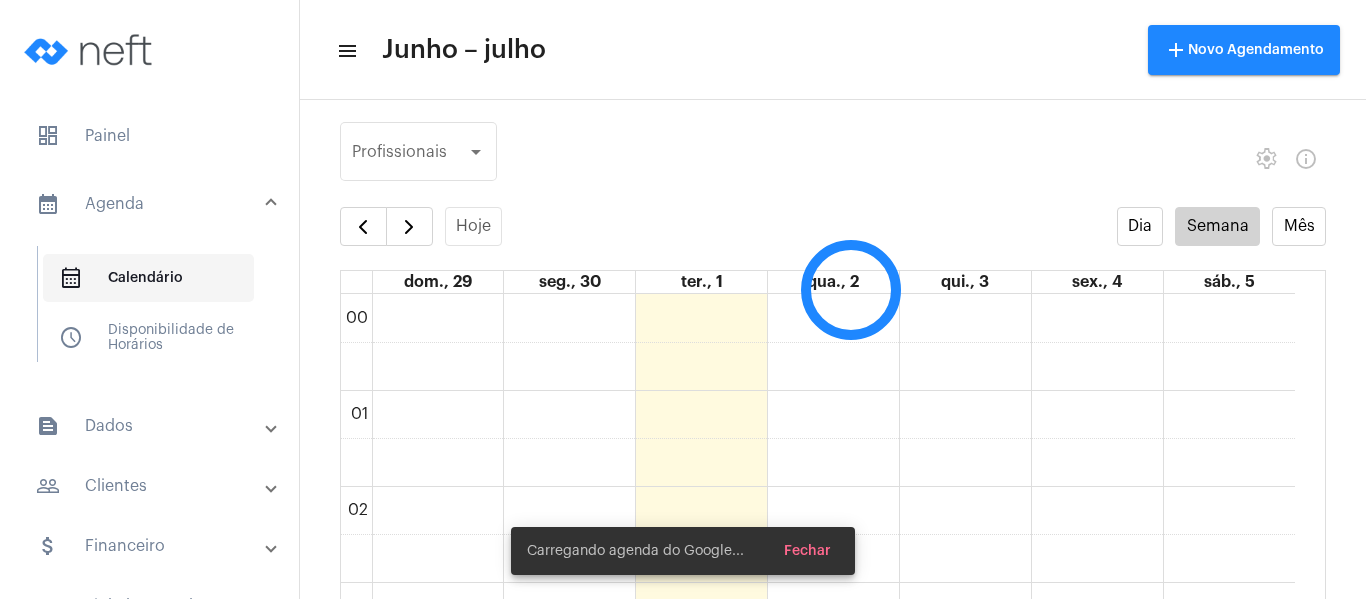 scroll, scrollTop: 577, scrollLeft: 0, axis: vertical 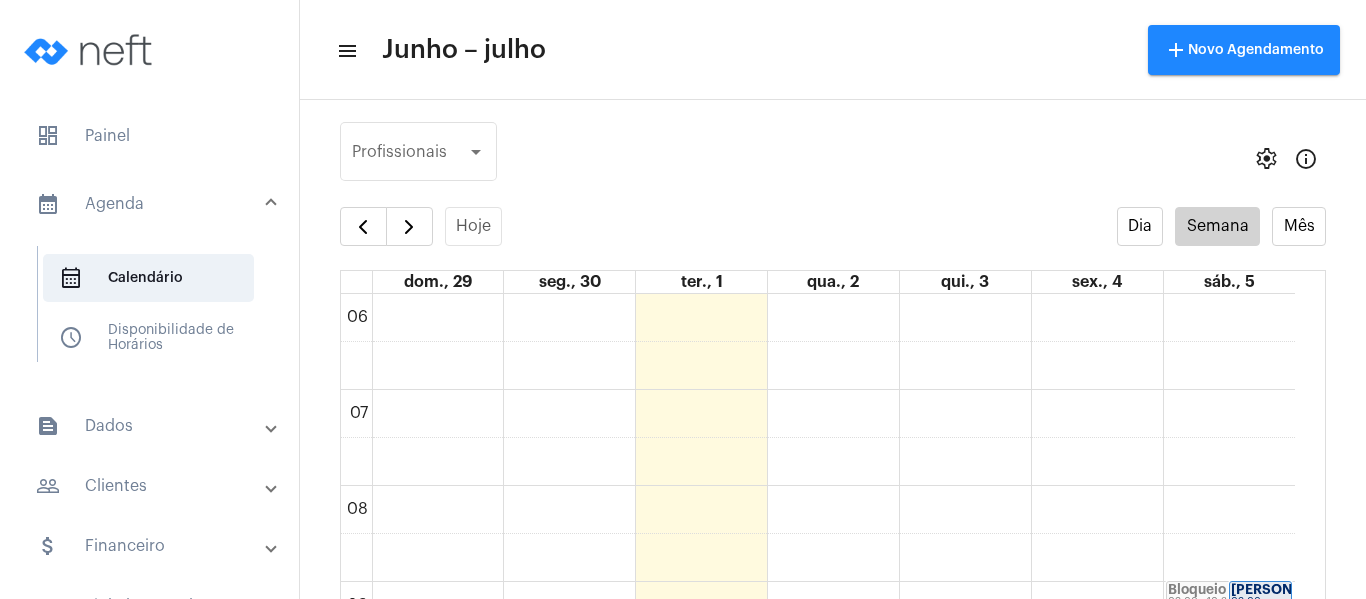 click on "Profissionais Profissionais  settings  info_outlined" 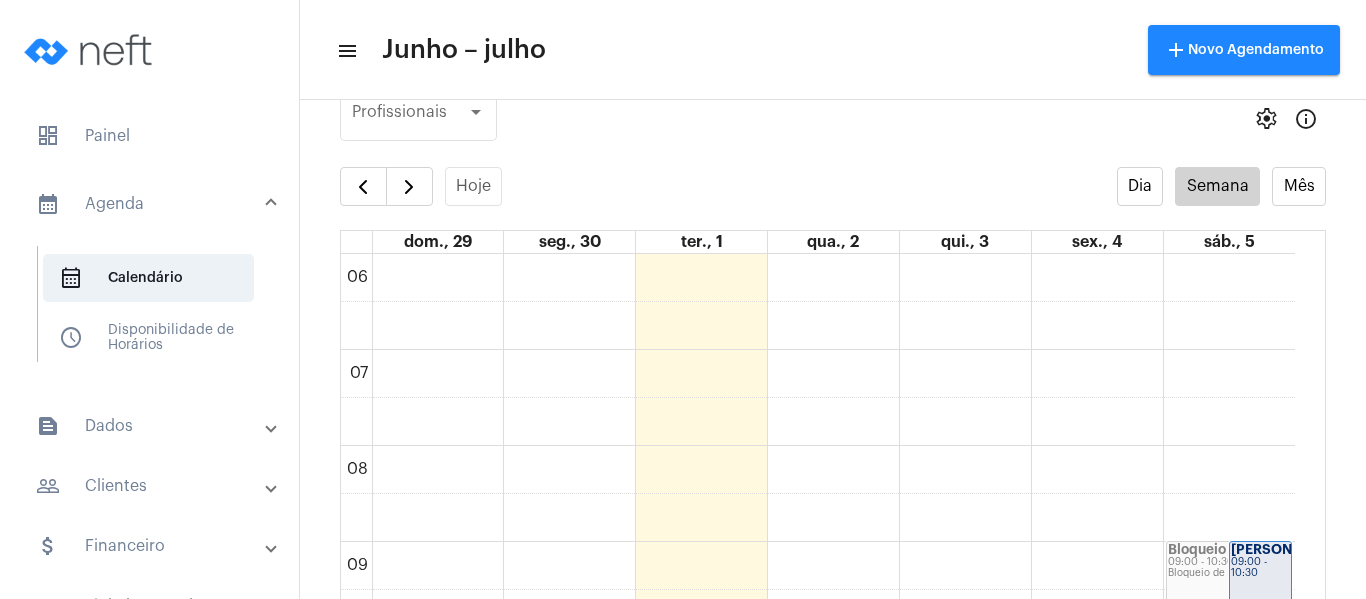 scroll, scrollTop: 97, scrollLeft: 0, axis: vertical 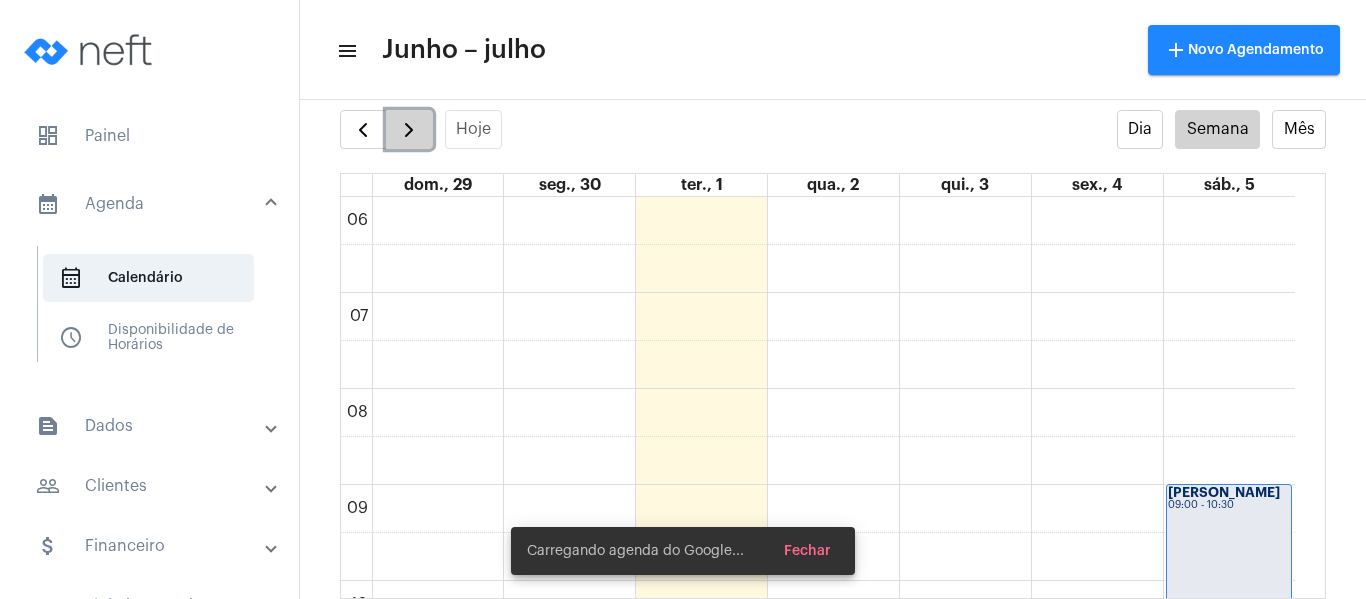 click 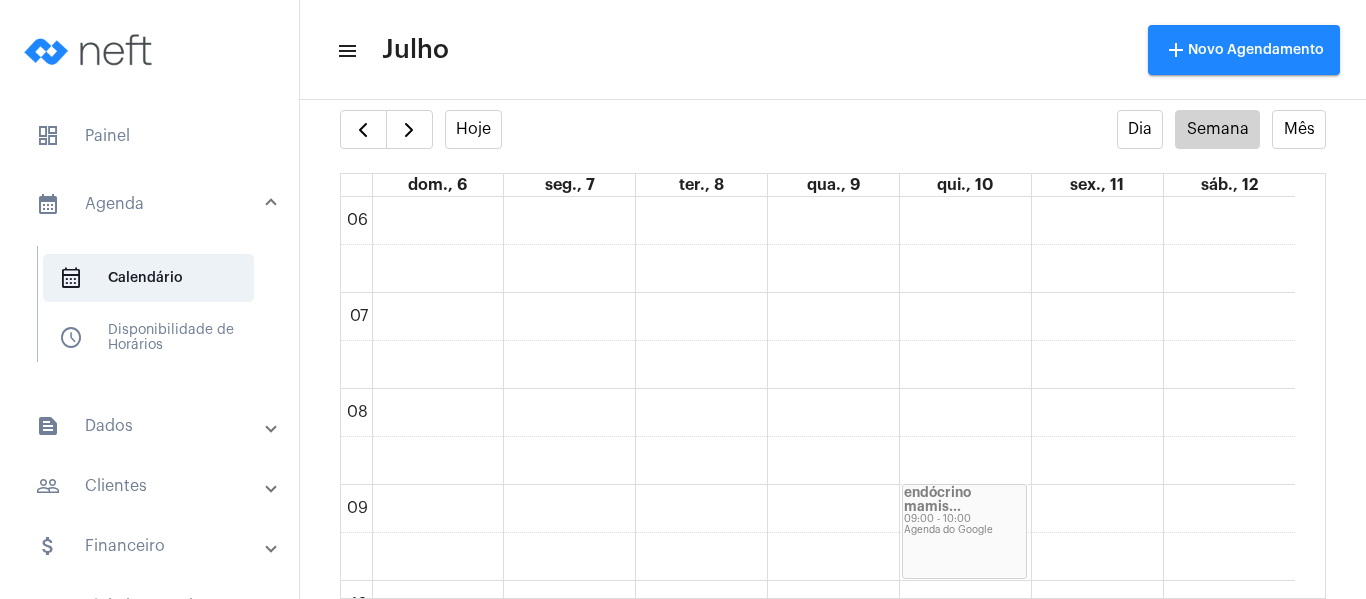 click on "Hoje Dia Semana Mês" 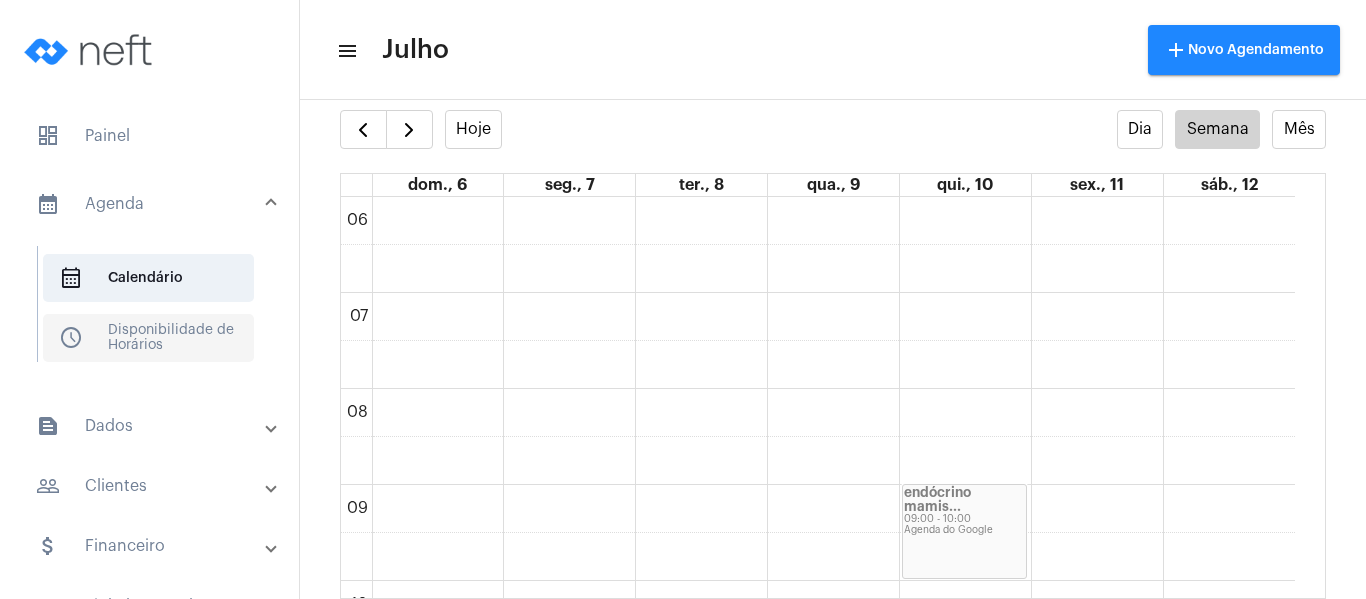 click on "schedule   Disponibilidade de Horários" at bounding box center [148, 338] 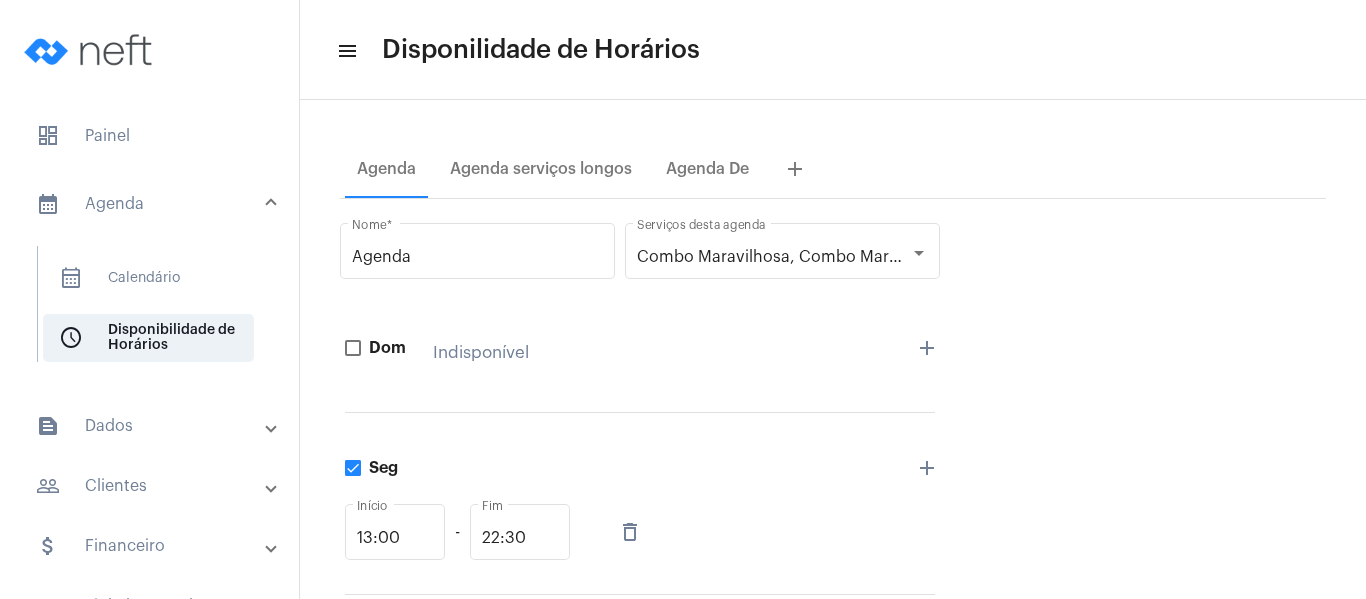 click on "menu Disponilidade de Horários" 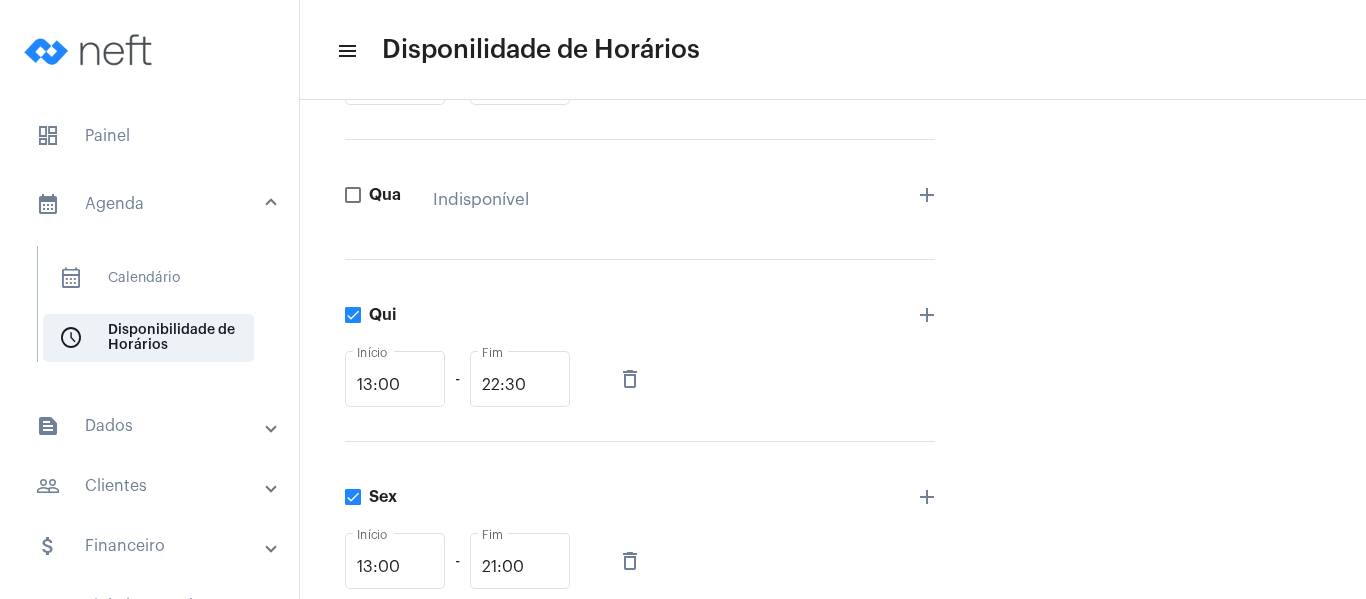 scroll, scrollTop: 640, scrollLeft: 0, axis: vertical 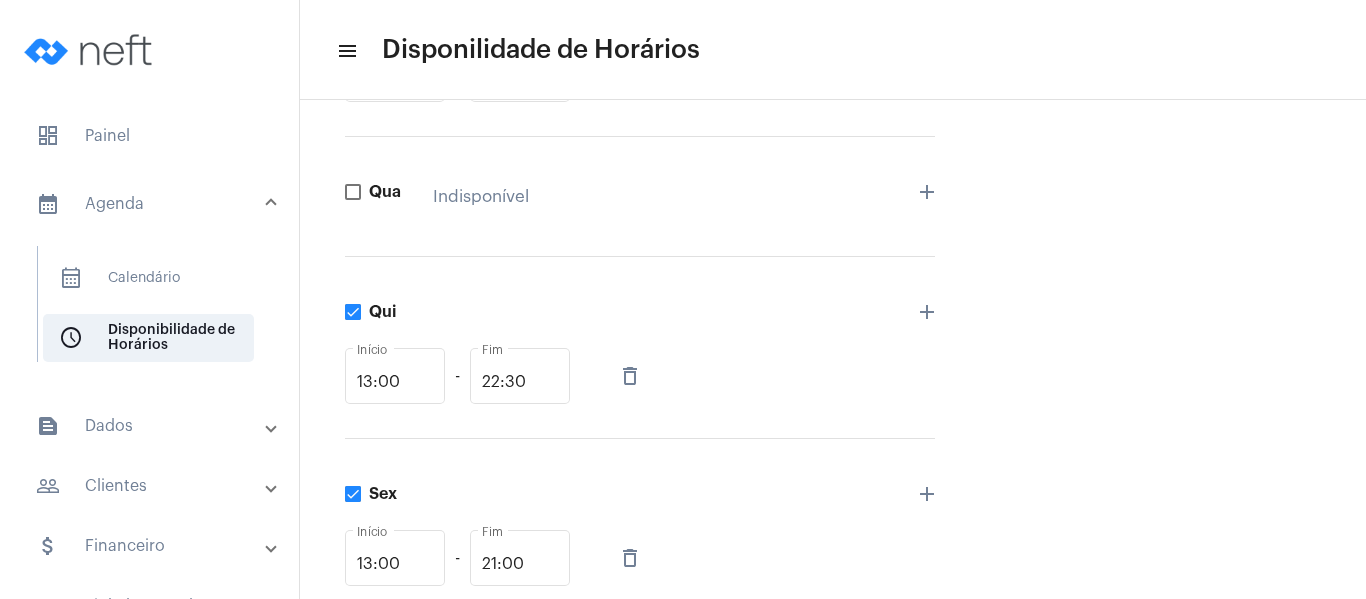 click on "add" at bounding box center (927, 192) 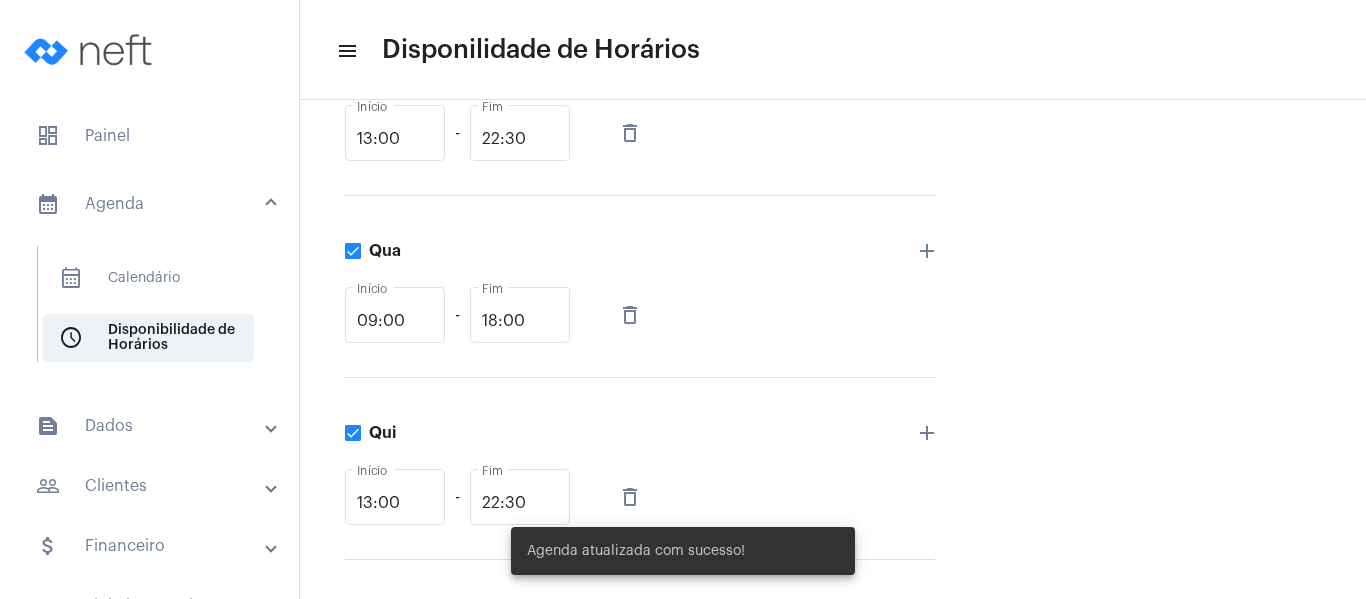 scroll, scrollTop: 518, scrollLeft: 0, axis: vertical 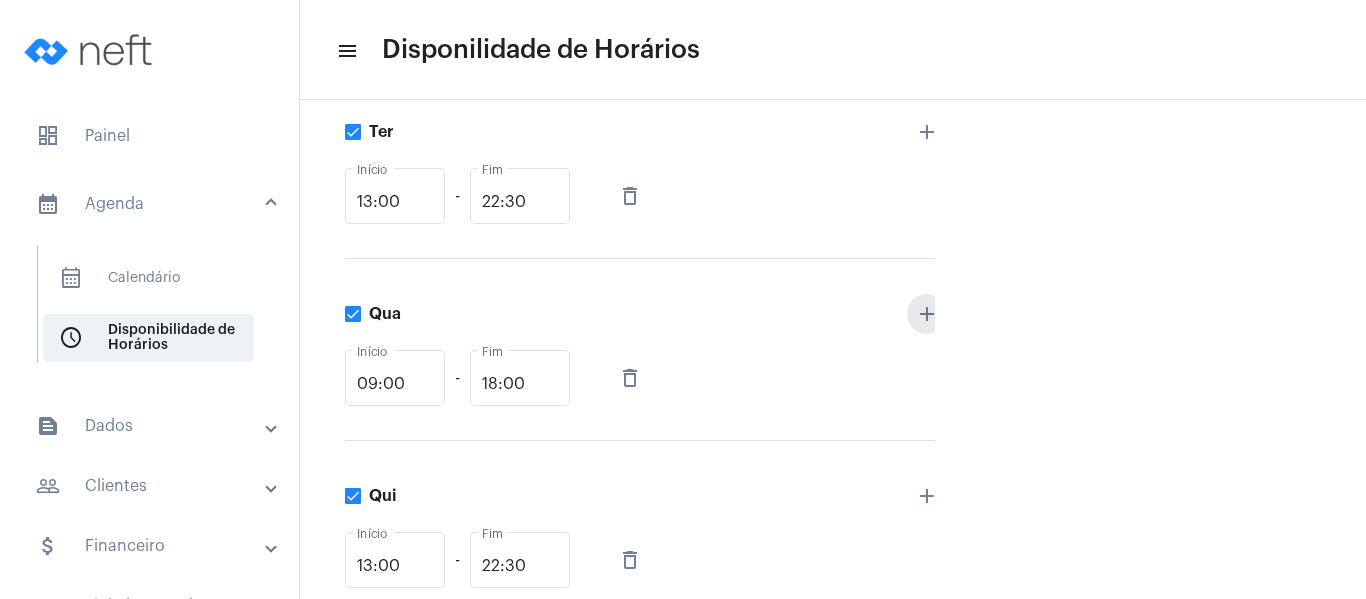 click on "add" at bounding box center [927, 314] 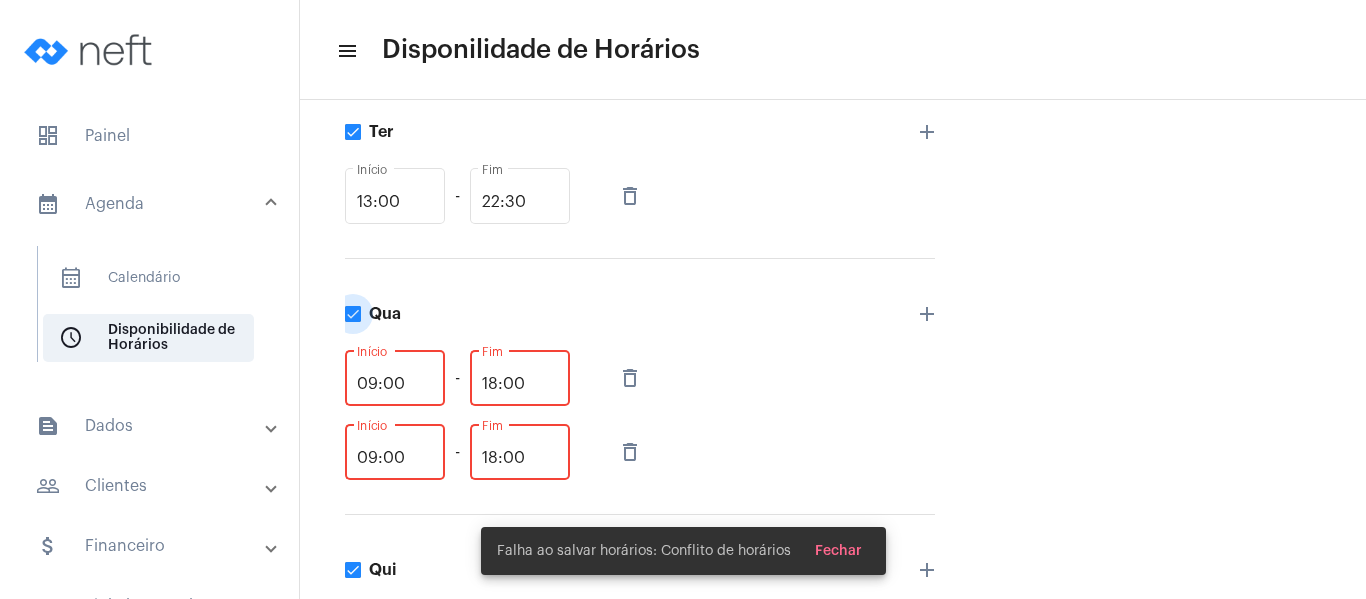 click at bounding box center [353, 314] 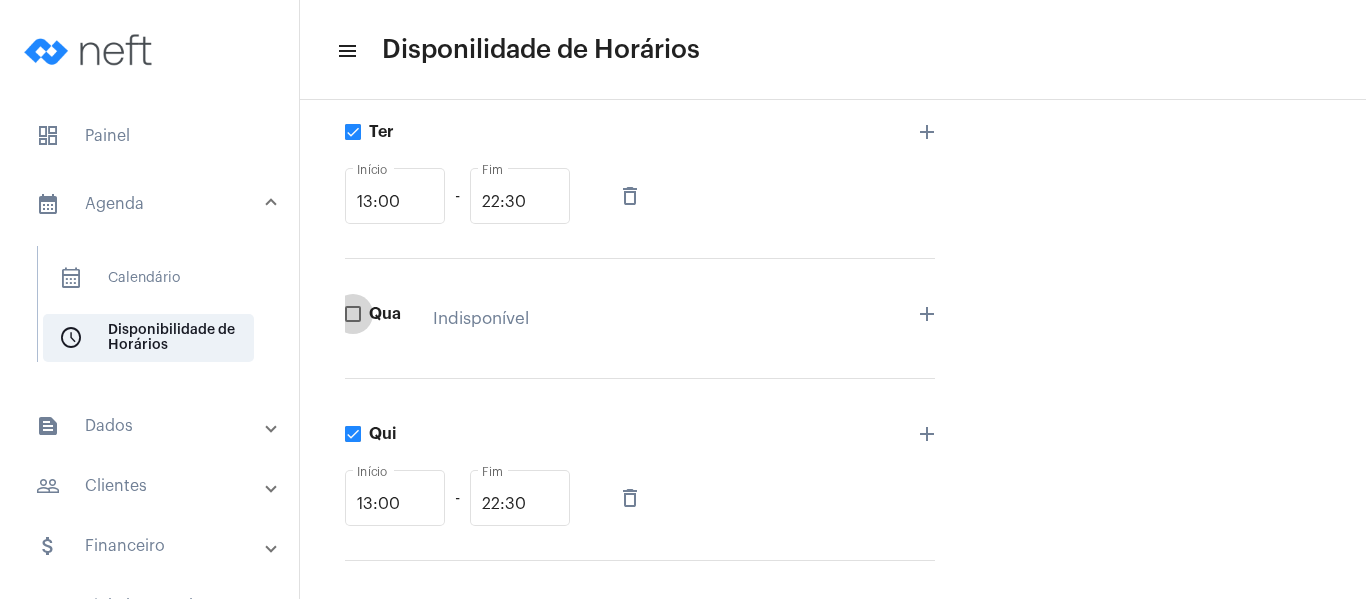 click on "Qua" at bounding box center [373, 314] 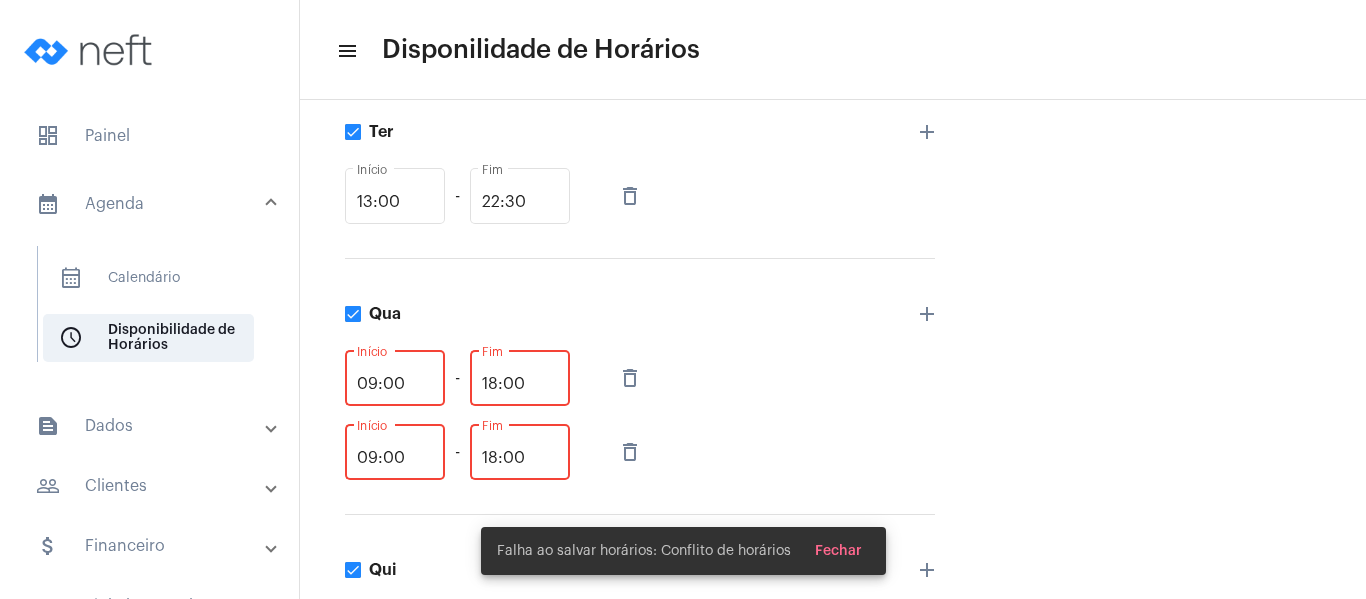 click on "delete_outline" at bounding box center [630, 378] 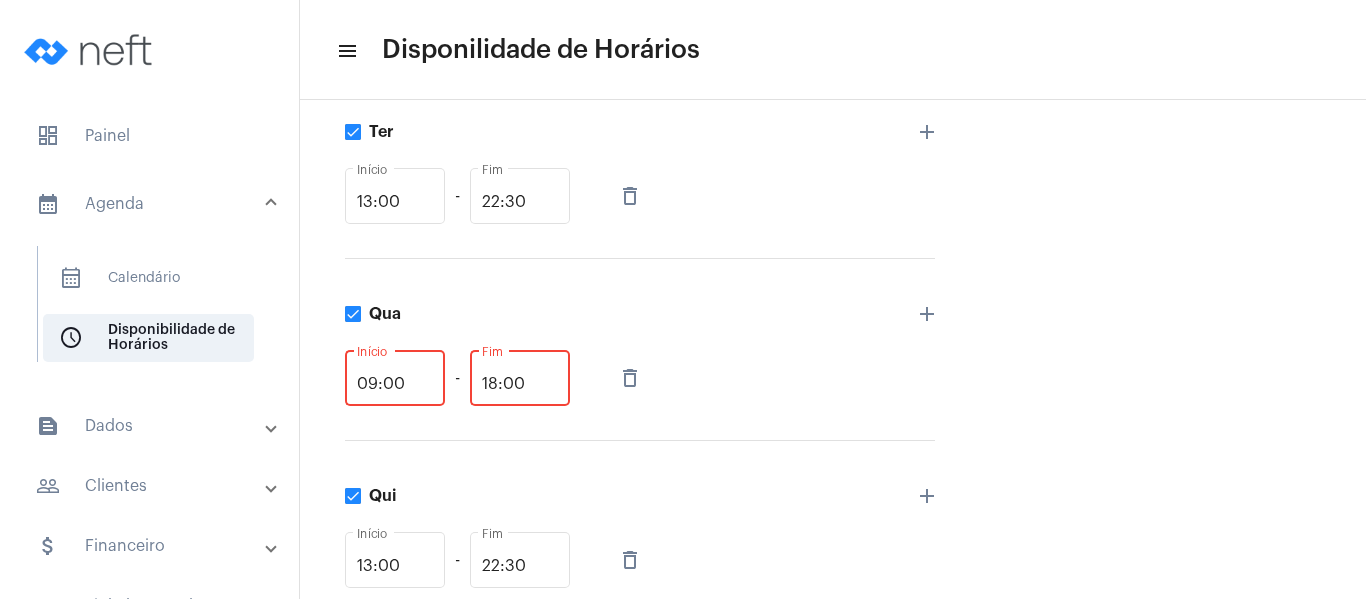 click on "09:00" at bounding box center (395, 384) 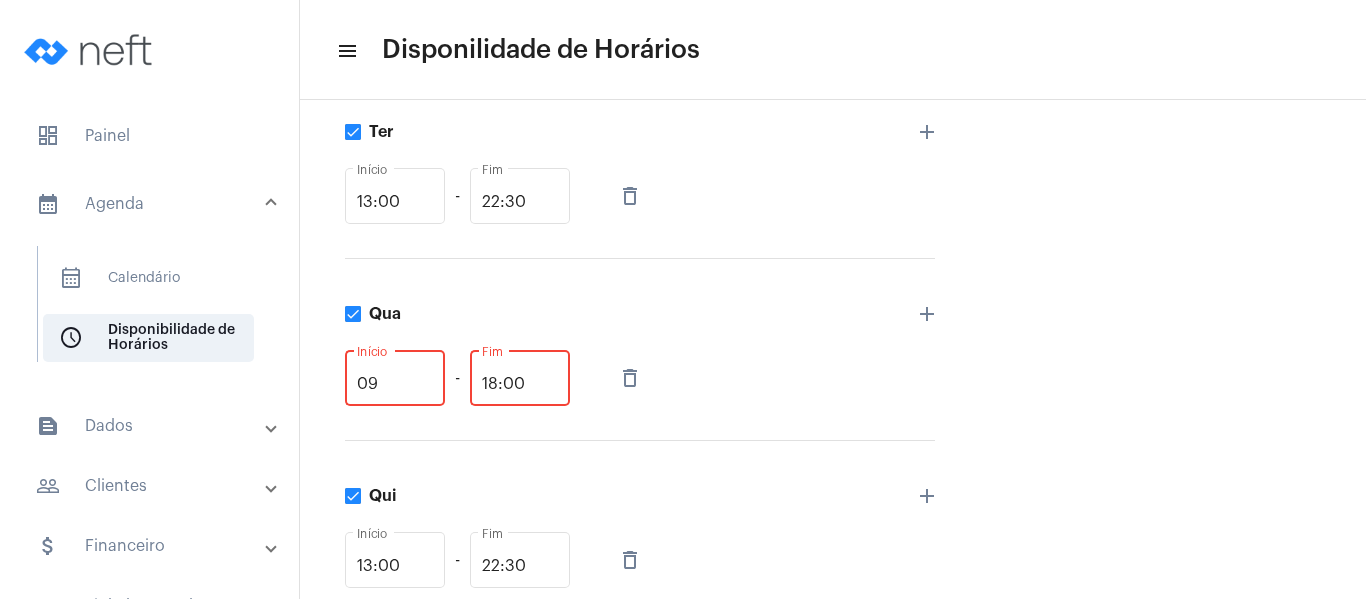 type on "0" 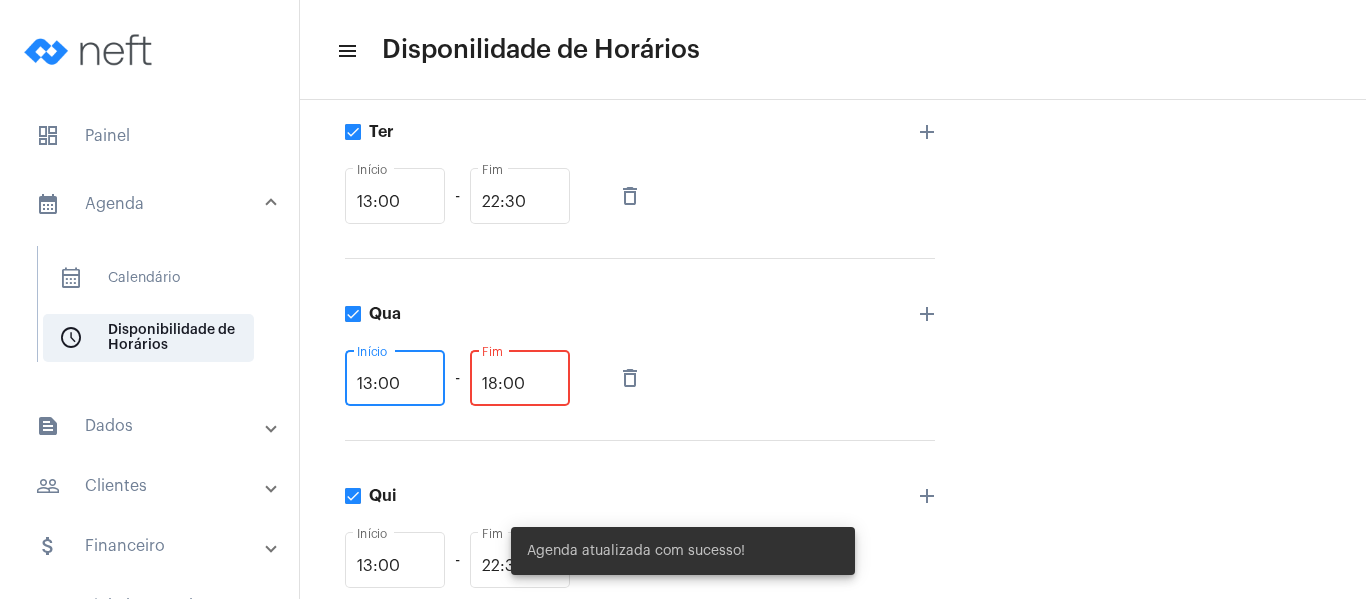 type on "13:00" 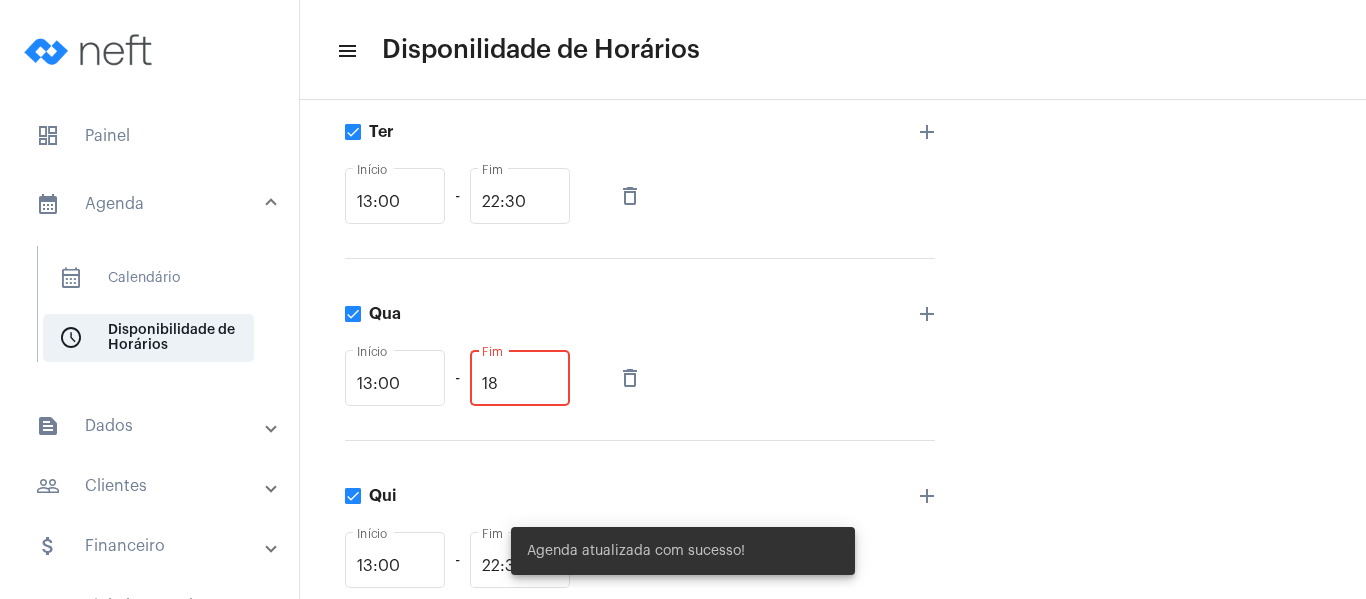 type on "1" 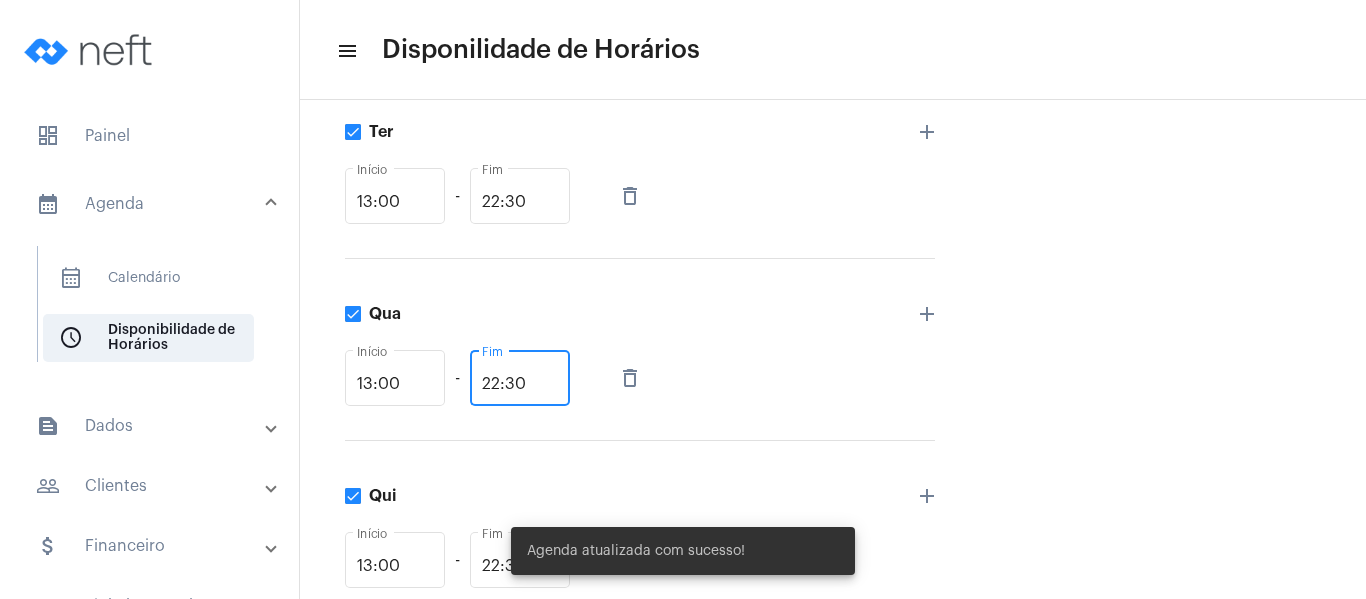 type on "22:30" 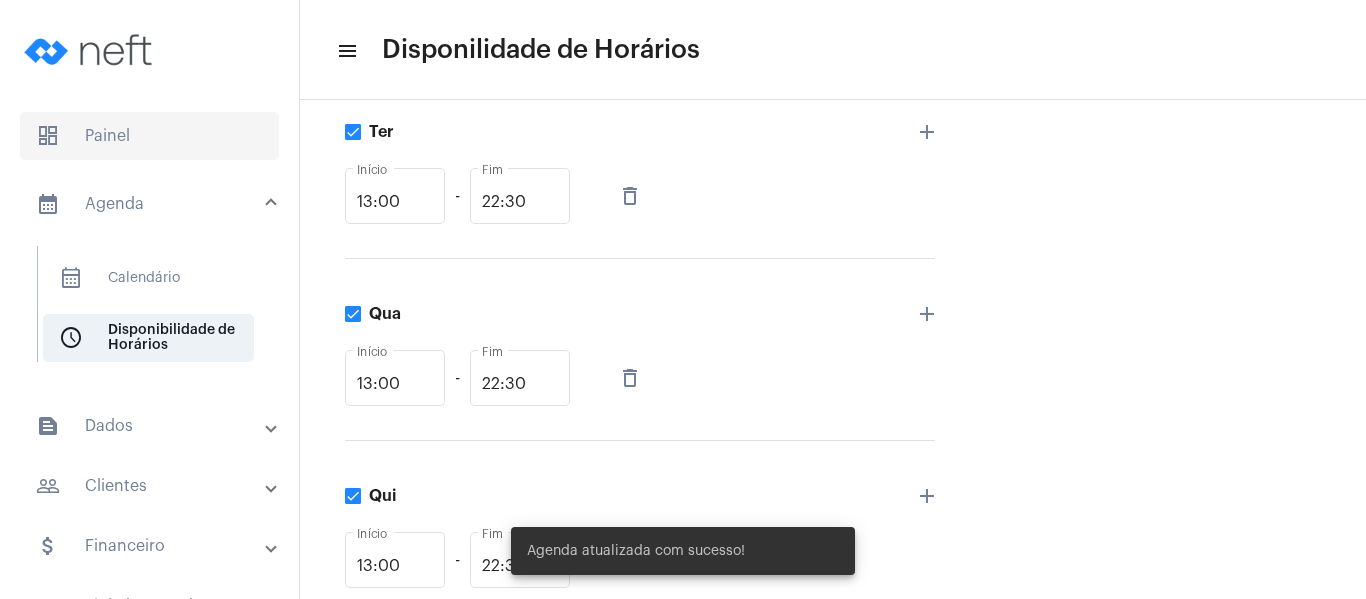 click on "dashboard   Painel" 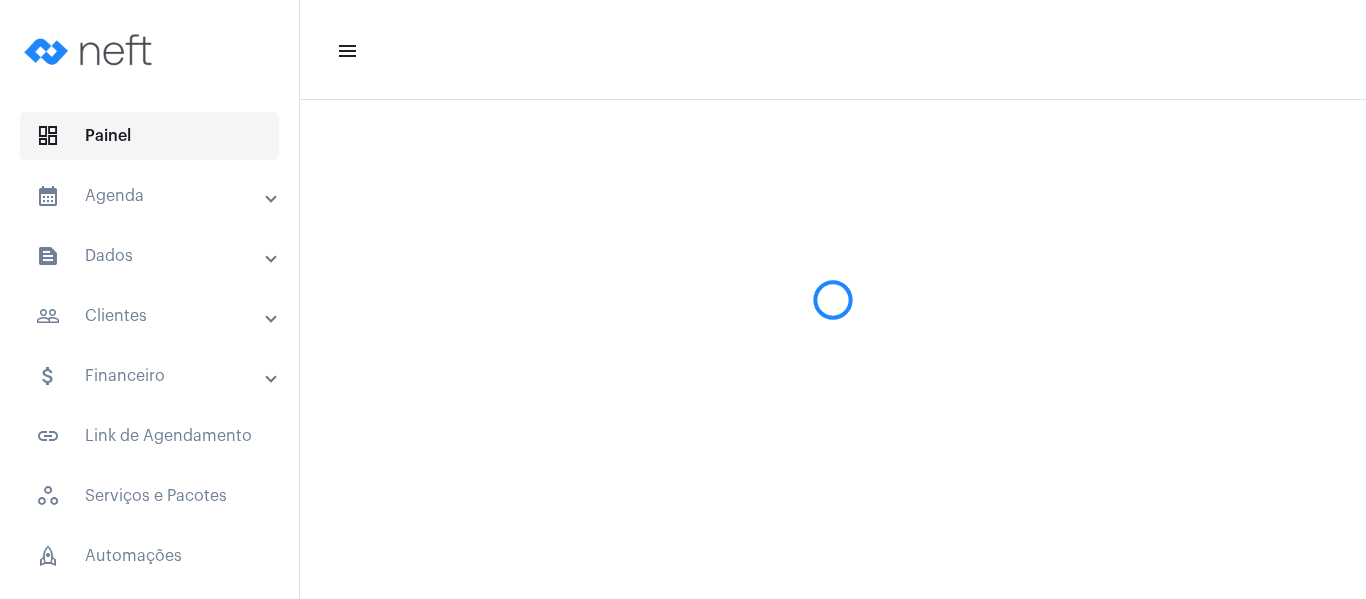 scroll, scrollTop: 0, scrollLeft: 0, axis: both 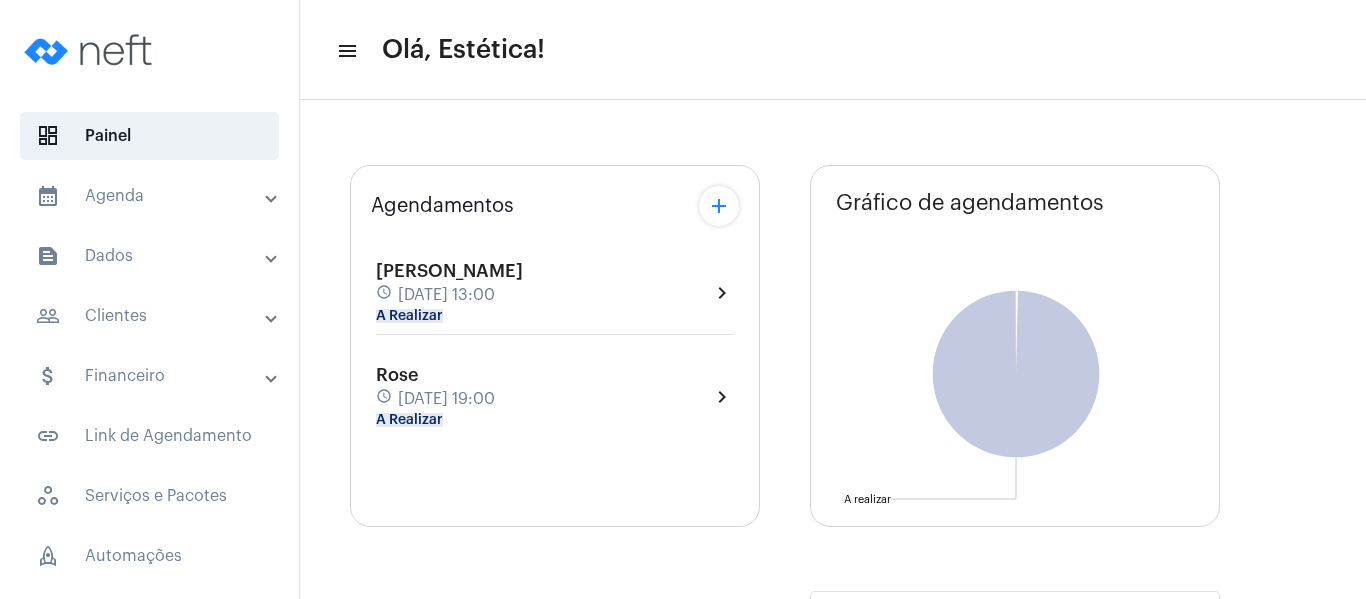 type on "[URL][DOMAIN_NAME]" 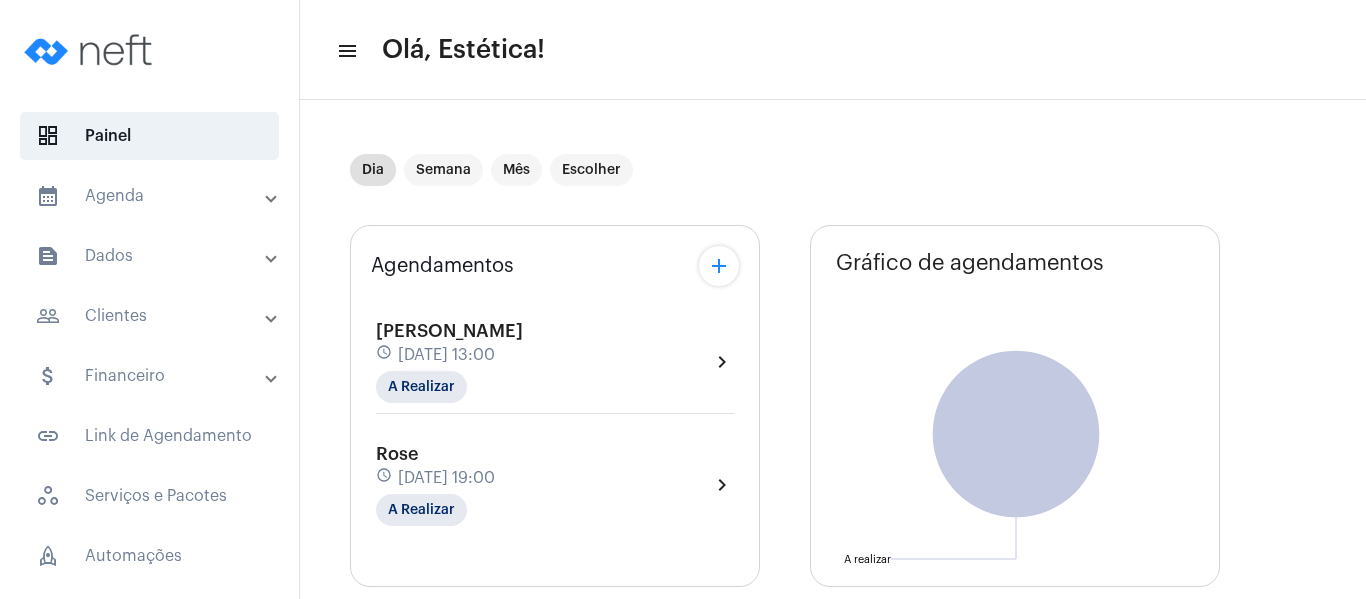 click on "Agendamentos add [PERSON_NAME] schedule [DATE] 13:00 A Realizar  chevron_right  Rose schedule [DATE] 19:00 A Realizar  chevron_right  Gráfico de agendamentos Não há agendamentos A realizar  A realizar  [URL][DOMAIN_NAME] Endereço do seu Link de Agendamento content_copy open_in_new Copie ou confira seu Link de Agendamento schedule Configurar Disponibilidade  event_busy Bloquear Datas/Horários  workspaces_outlined Configurar Serviços e Pacotes" 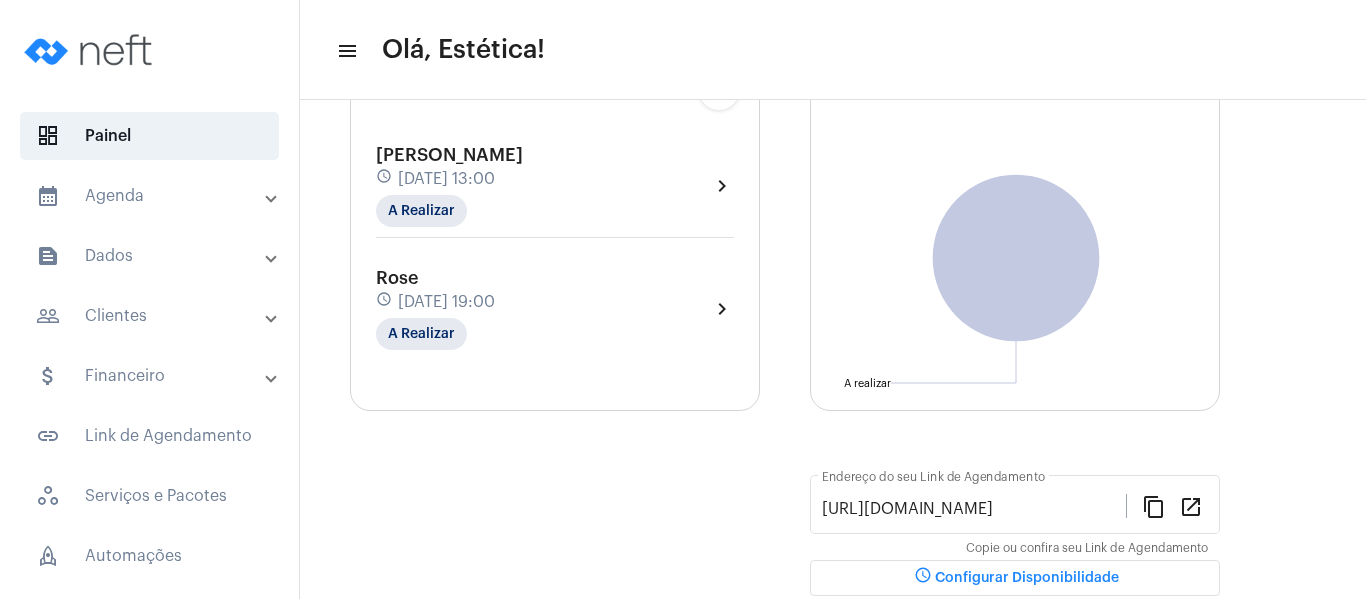 scroll, scrollTop: 200, scrollLeft: 0, axis: vertical 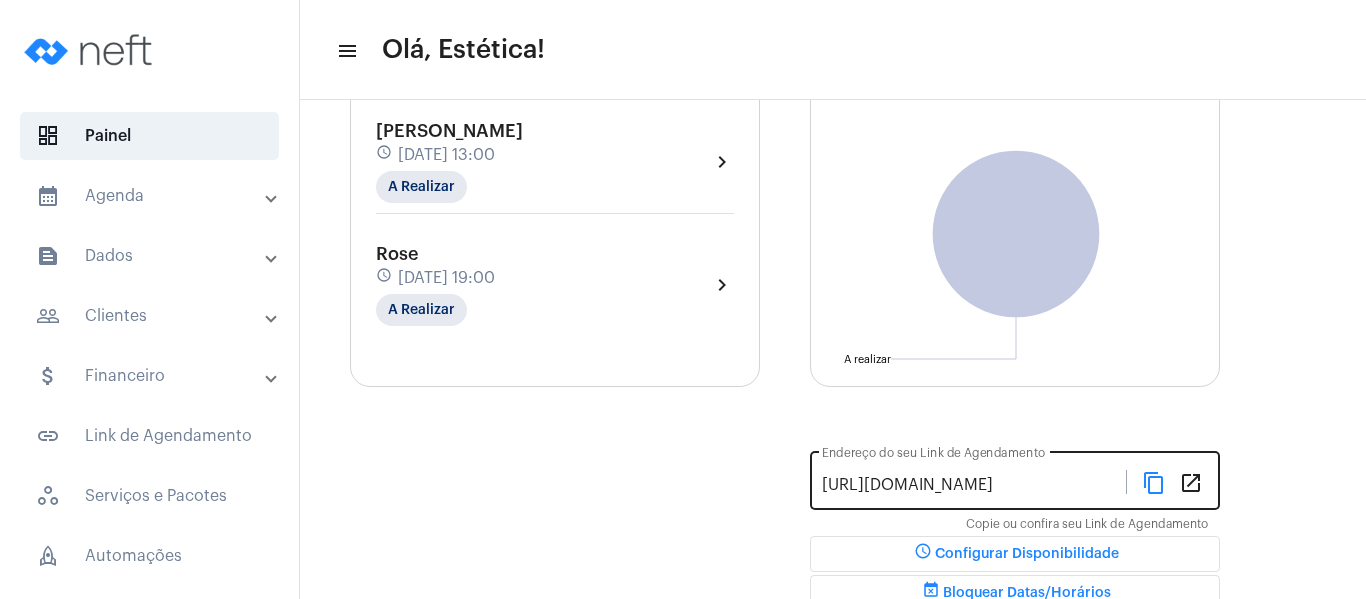 click on "content_copy" 